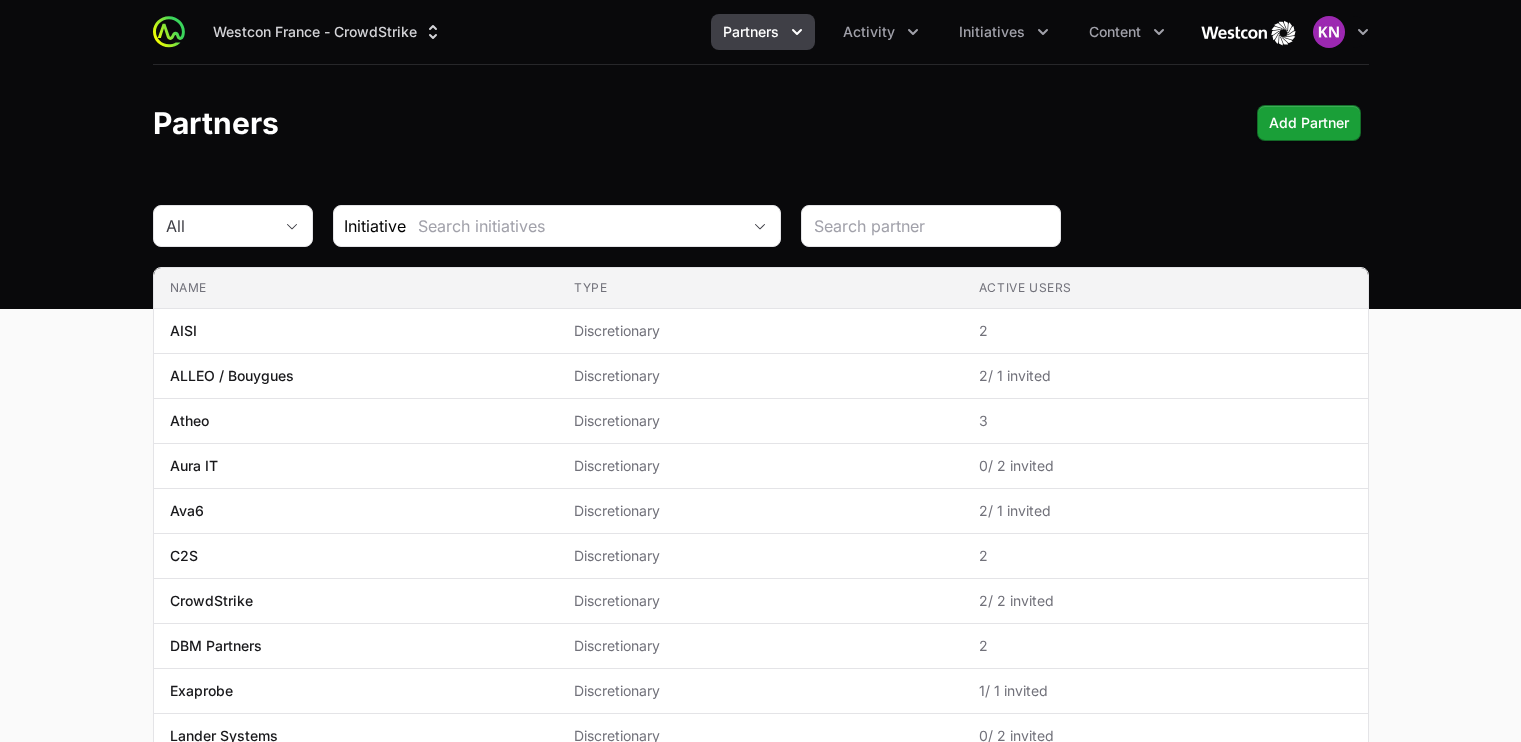 scroll, scrollTop: 0, scrollLeft: 0, axis: both 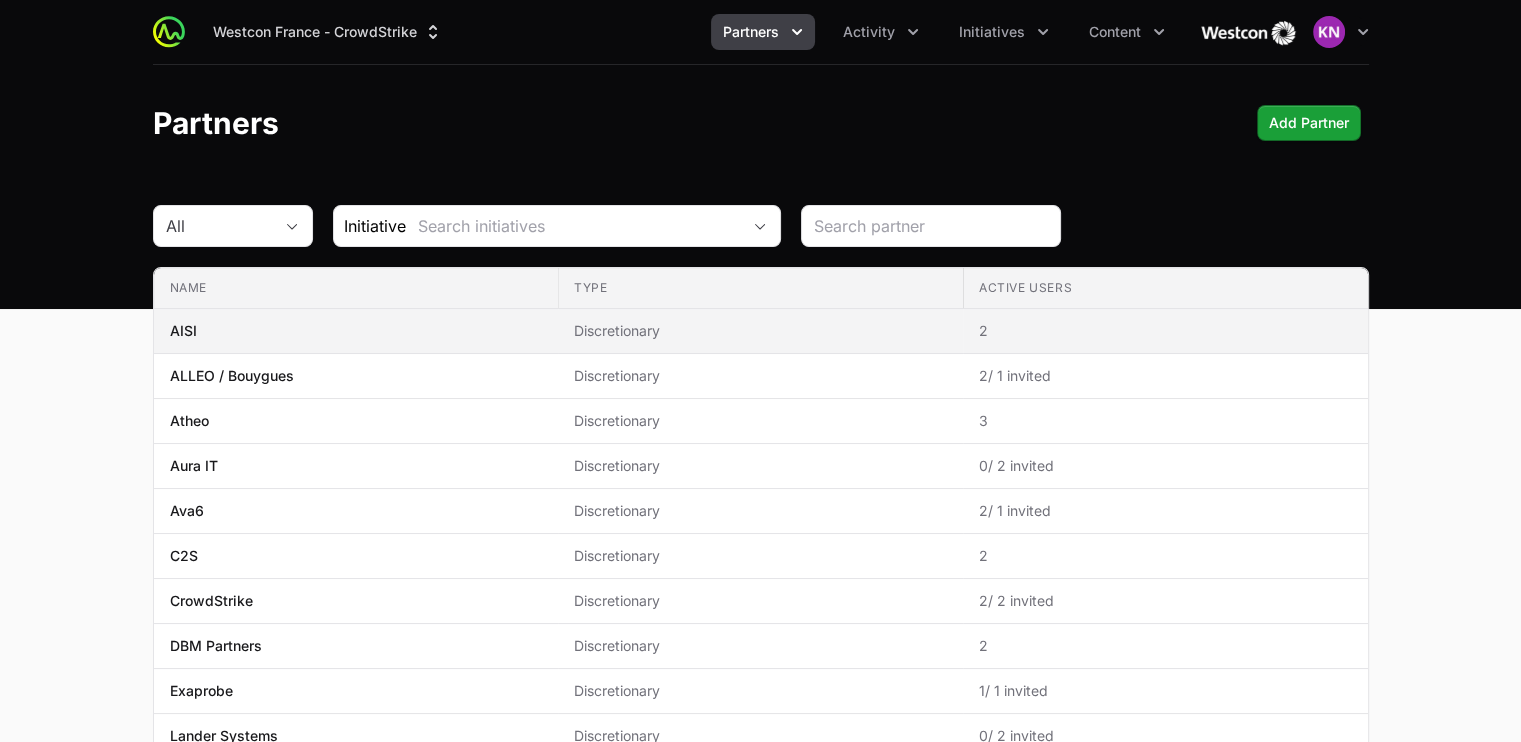 click on "Discretionary" 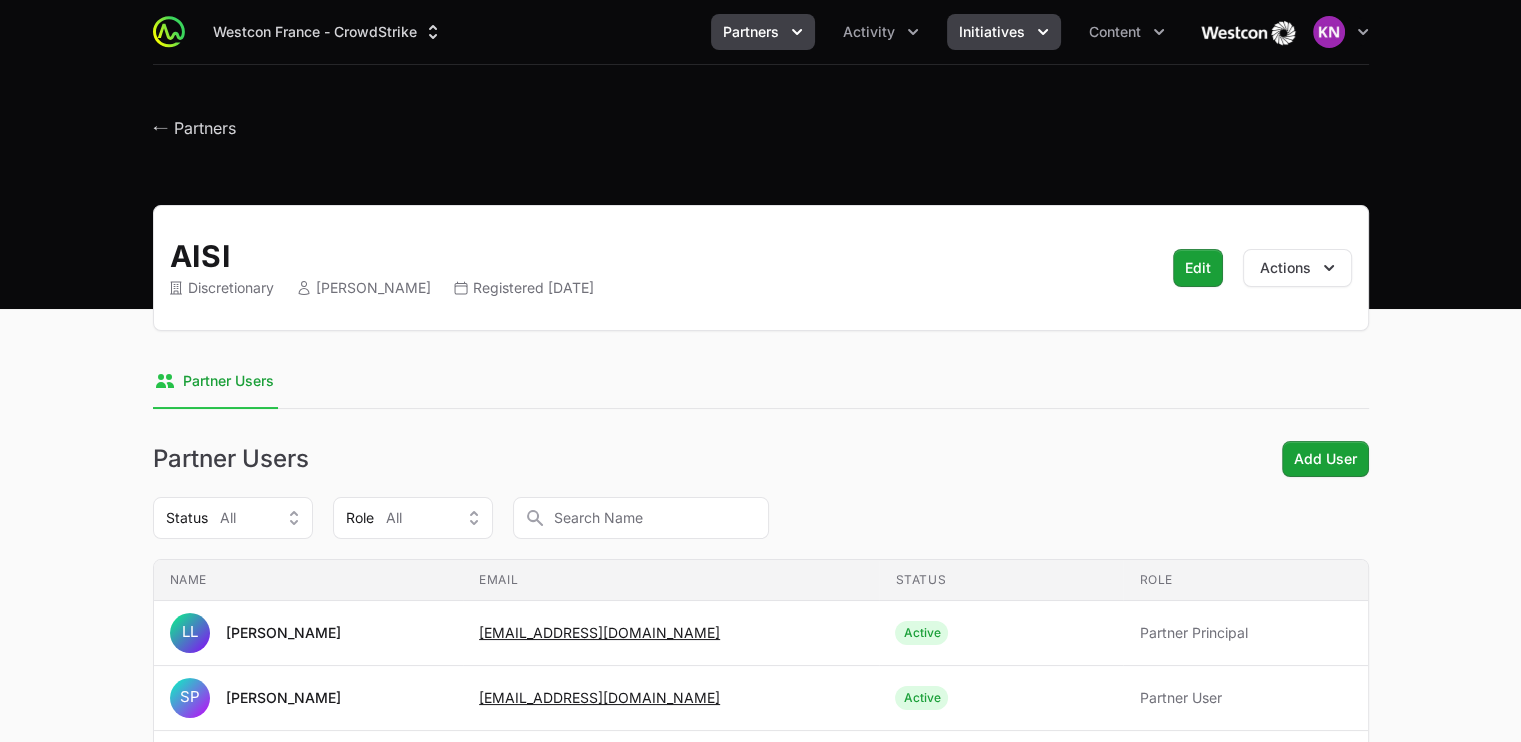 click on "Initiatives" 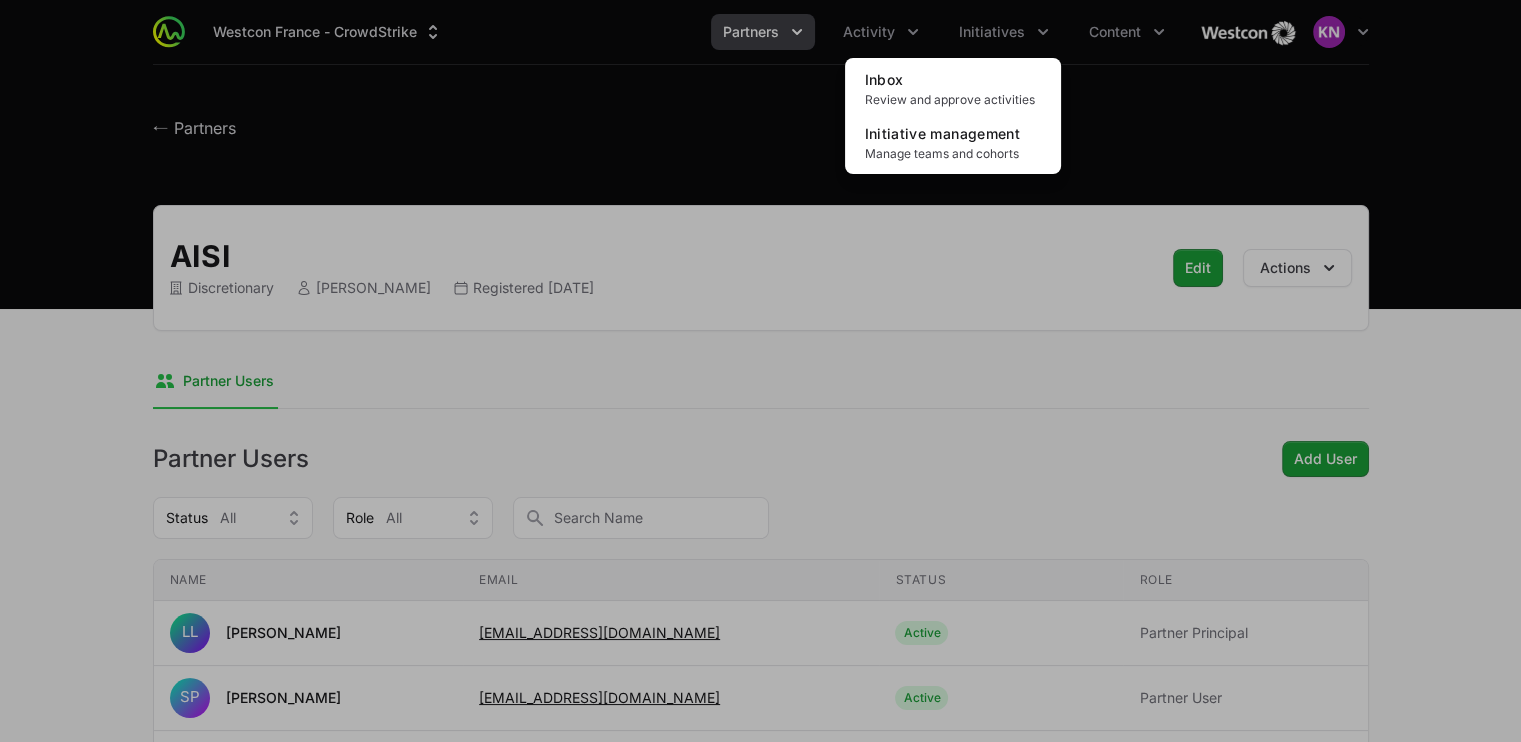 click 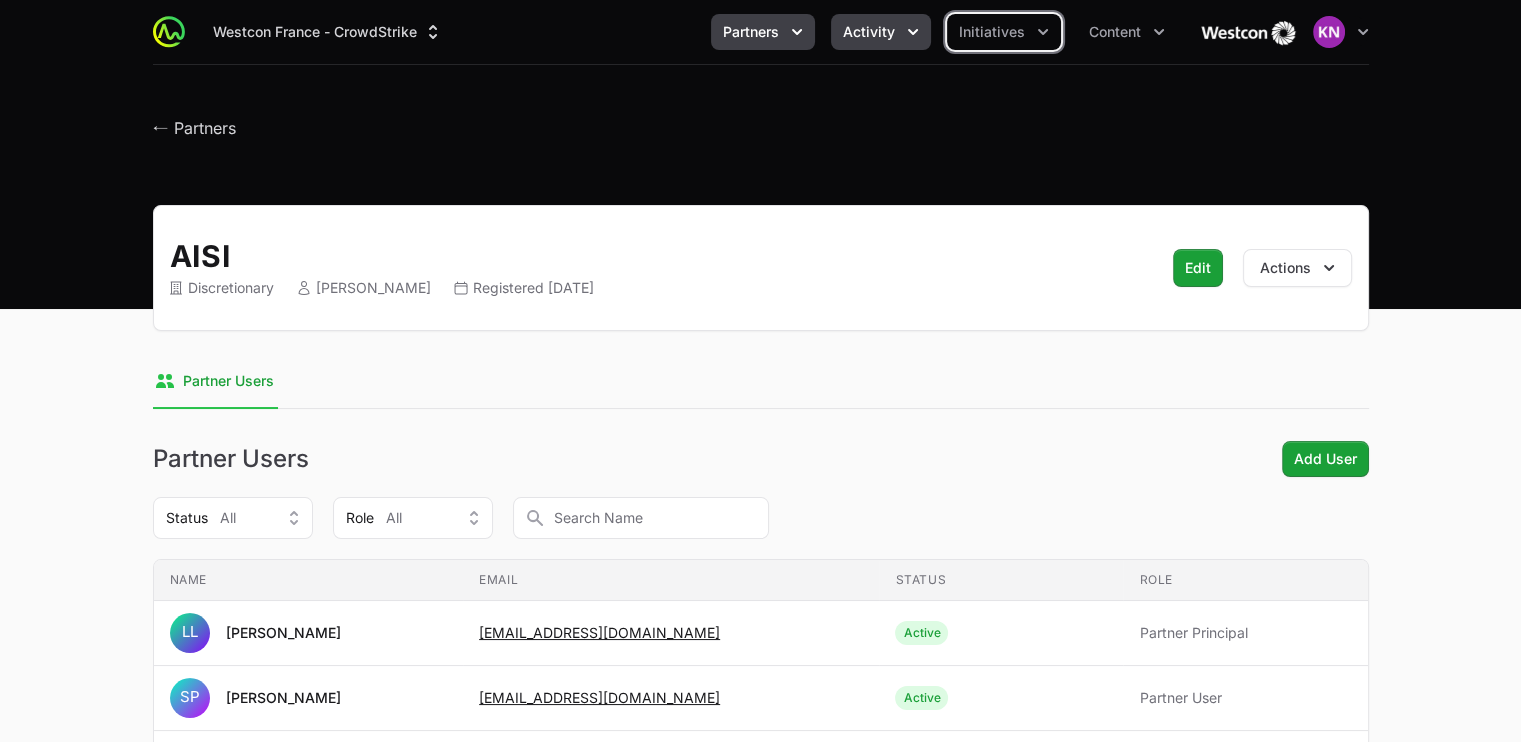 click on "Activity" 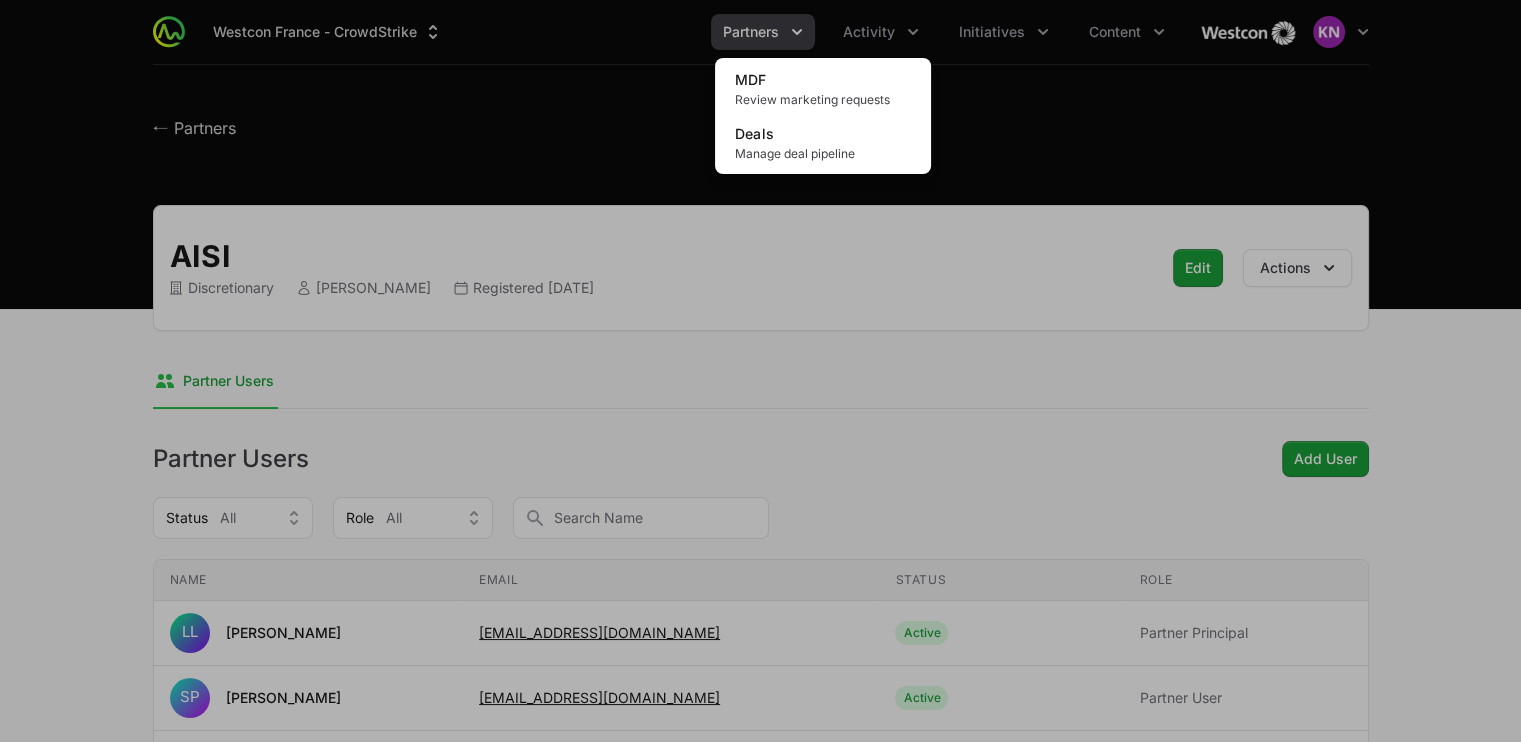 click 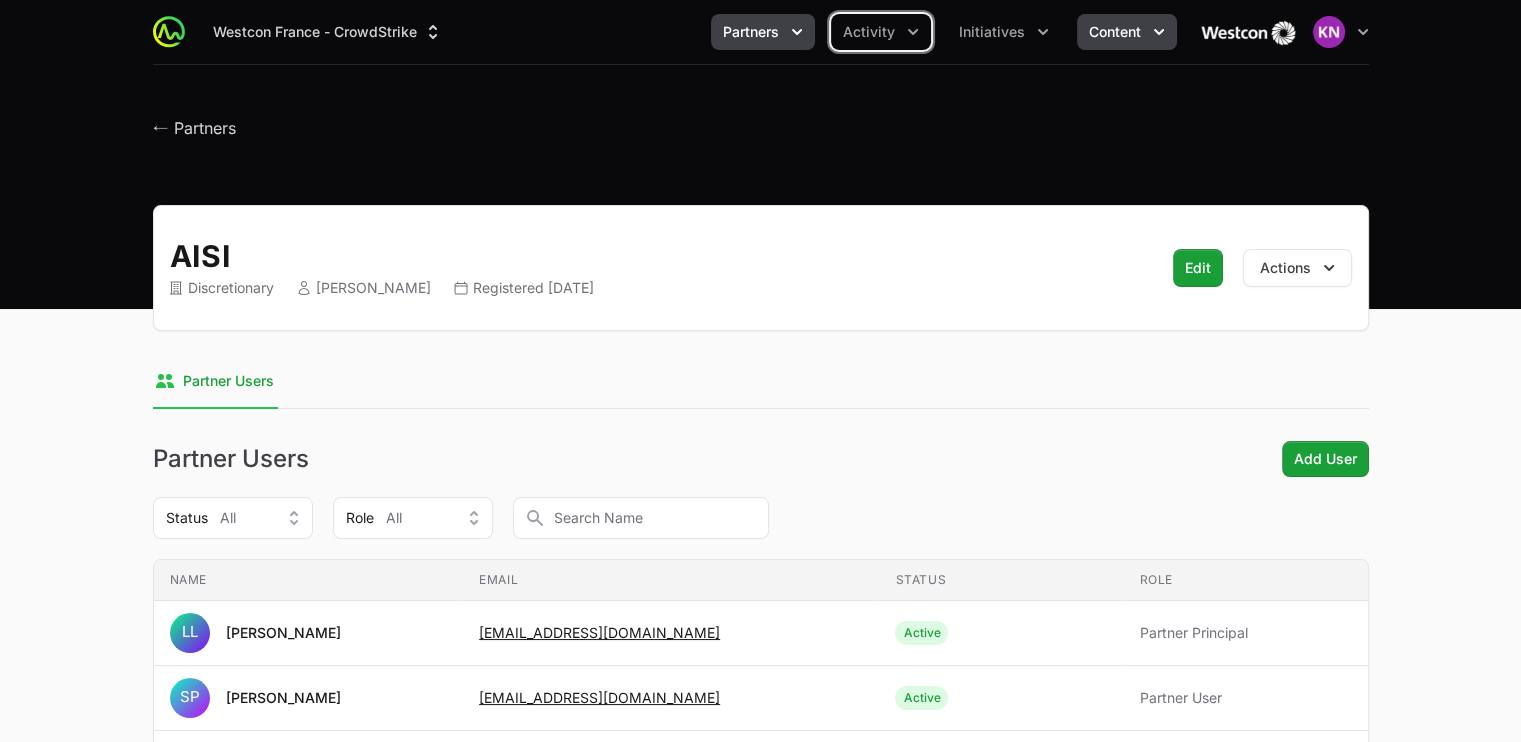 click on "Content" 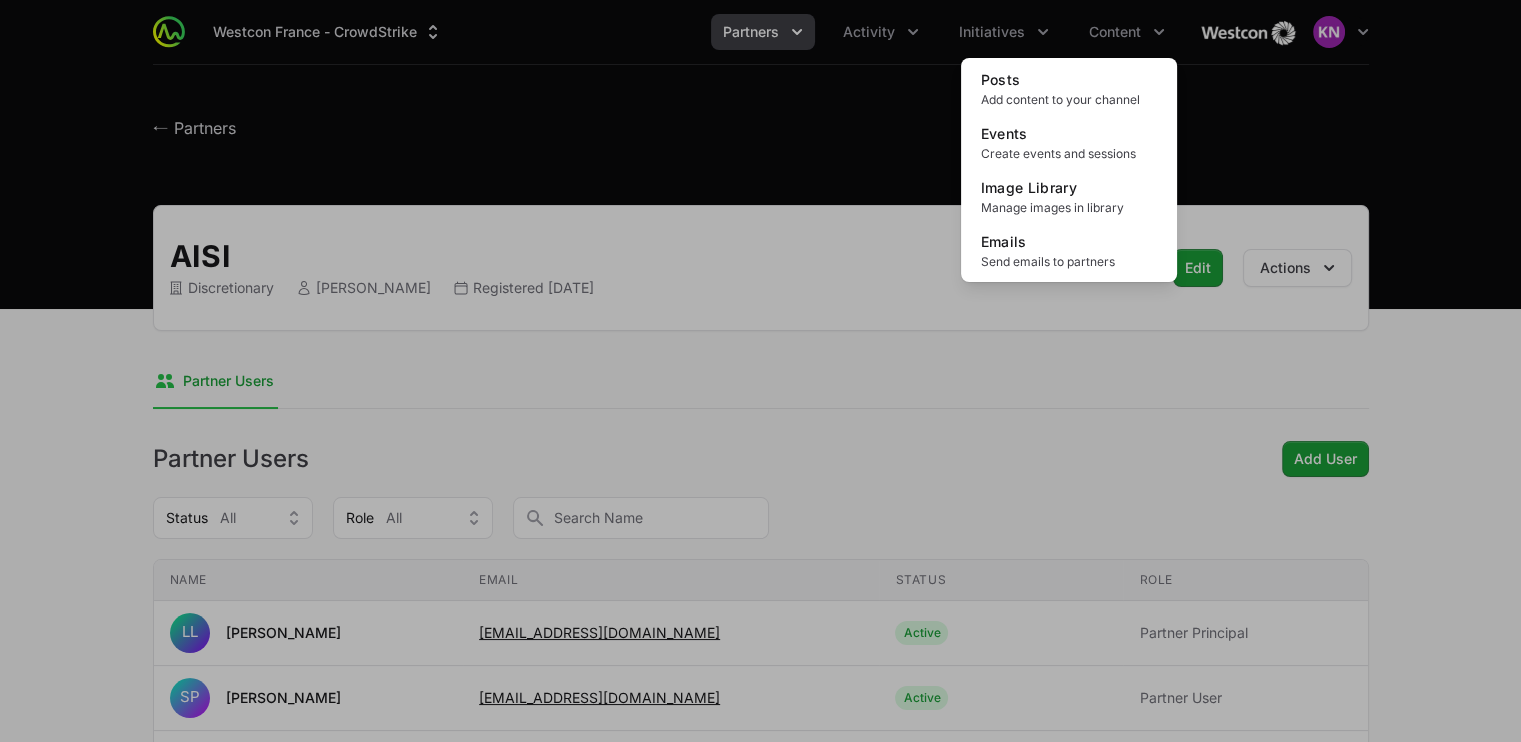click 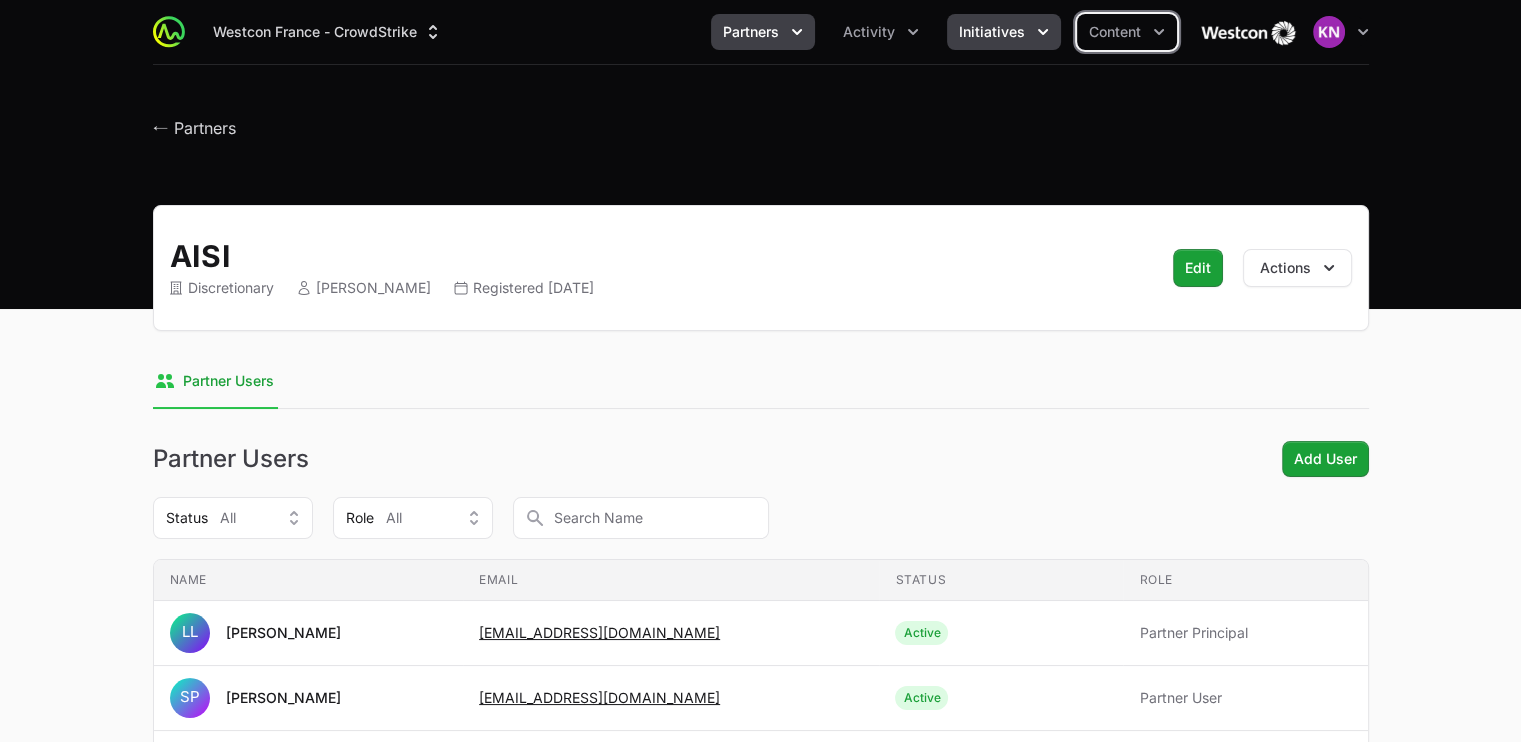 click on "Initiatives" 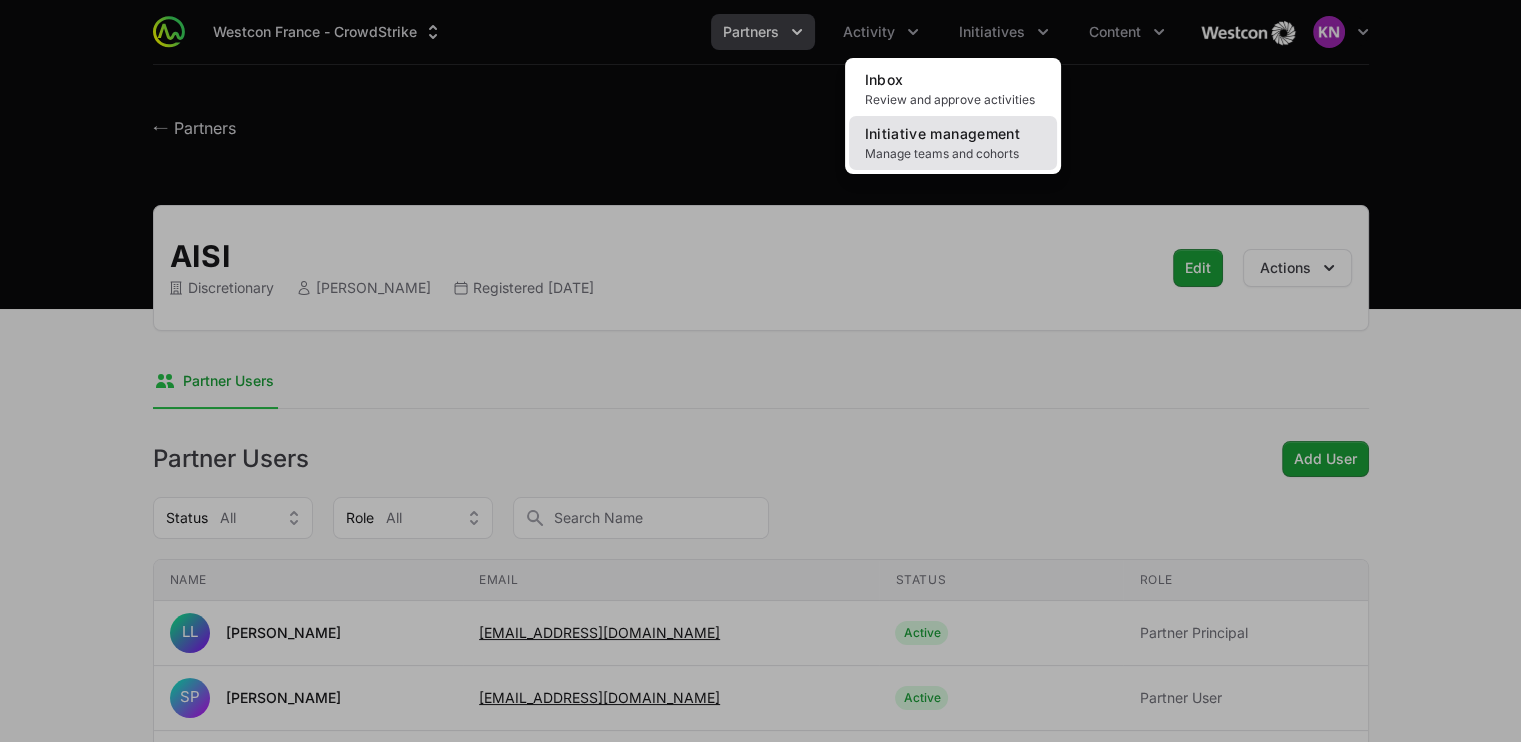 click on "Manage teams and cohorts" 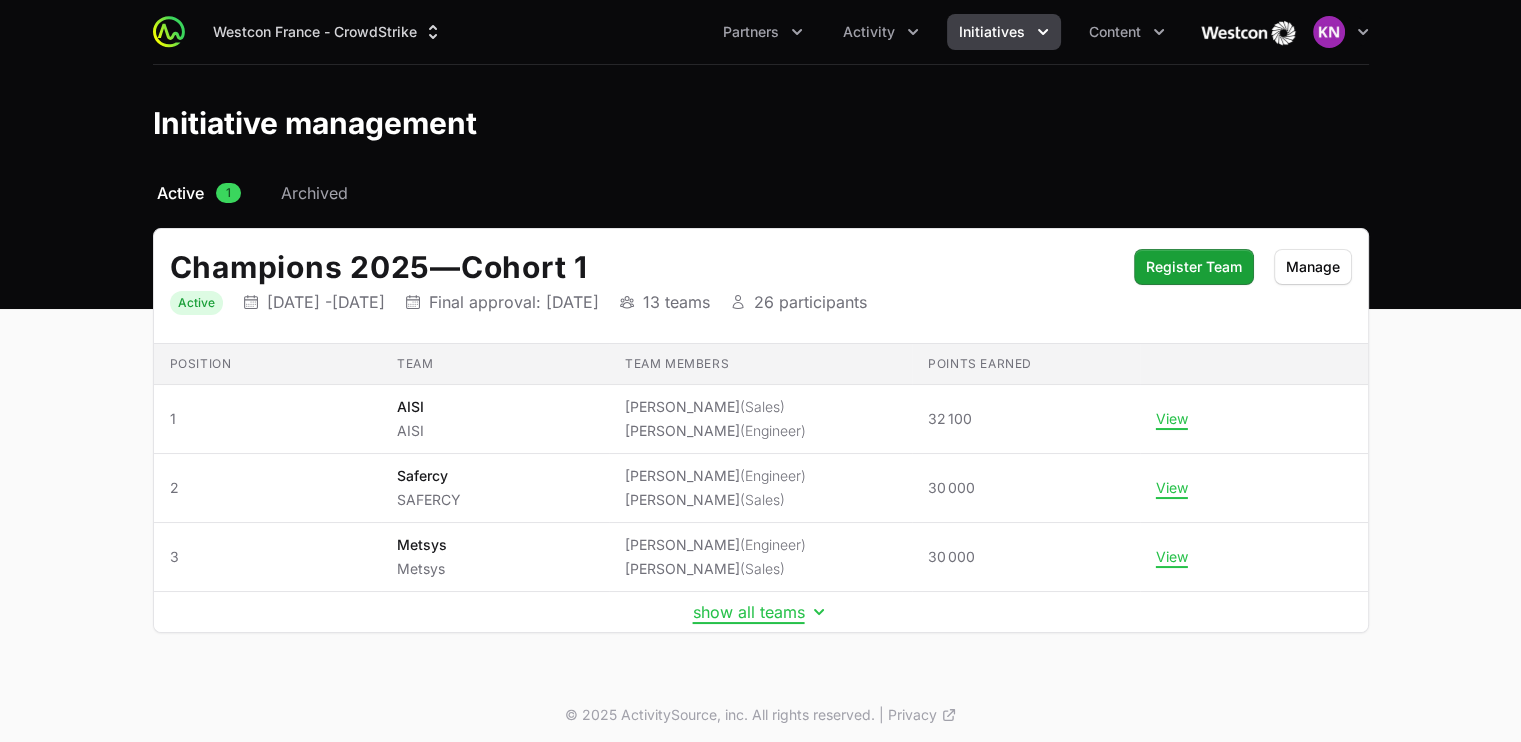 click on "Initiatives" 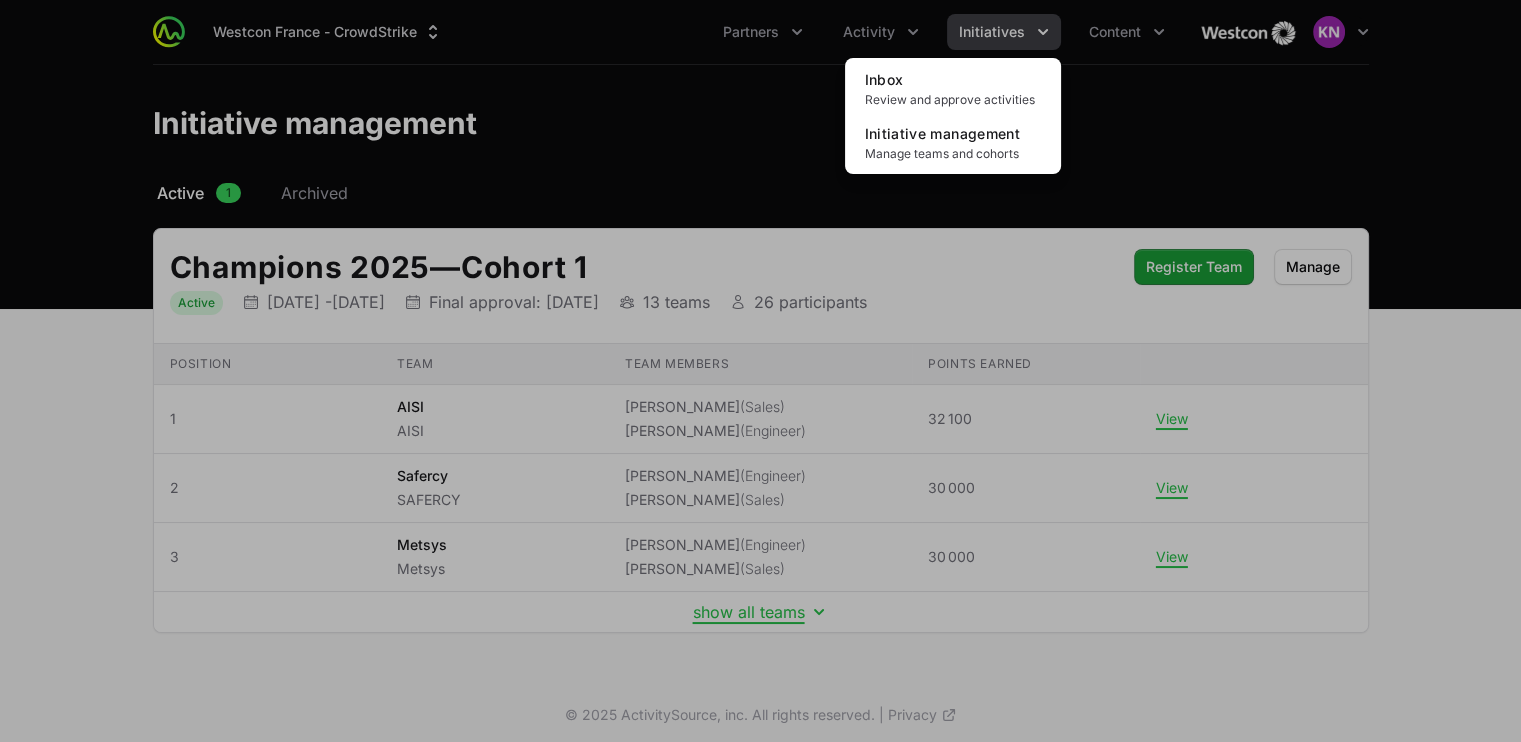 click 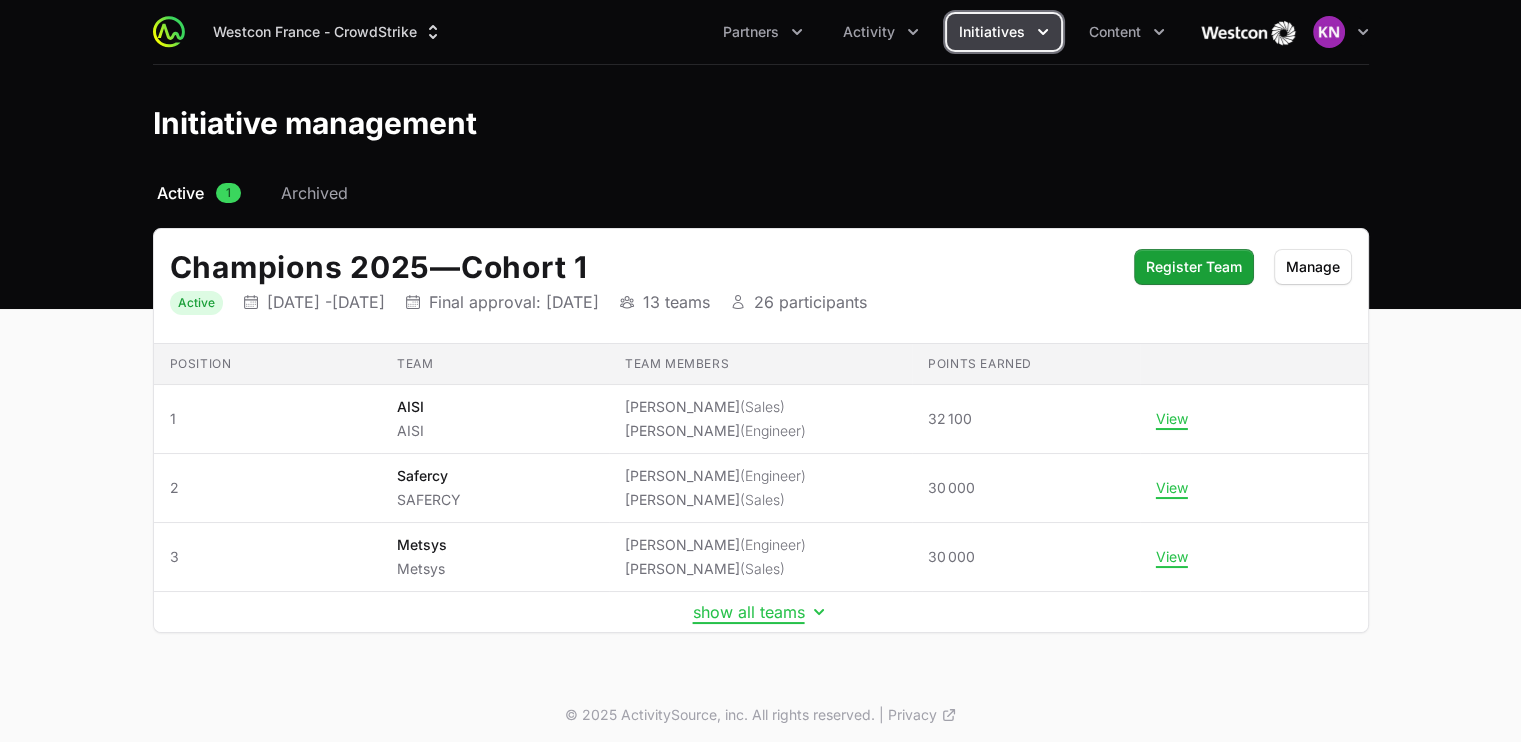 click on "Activity" 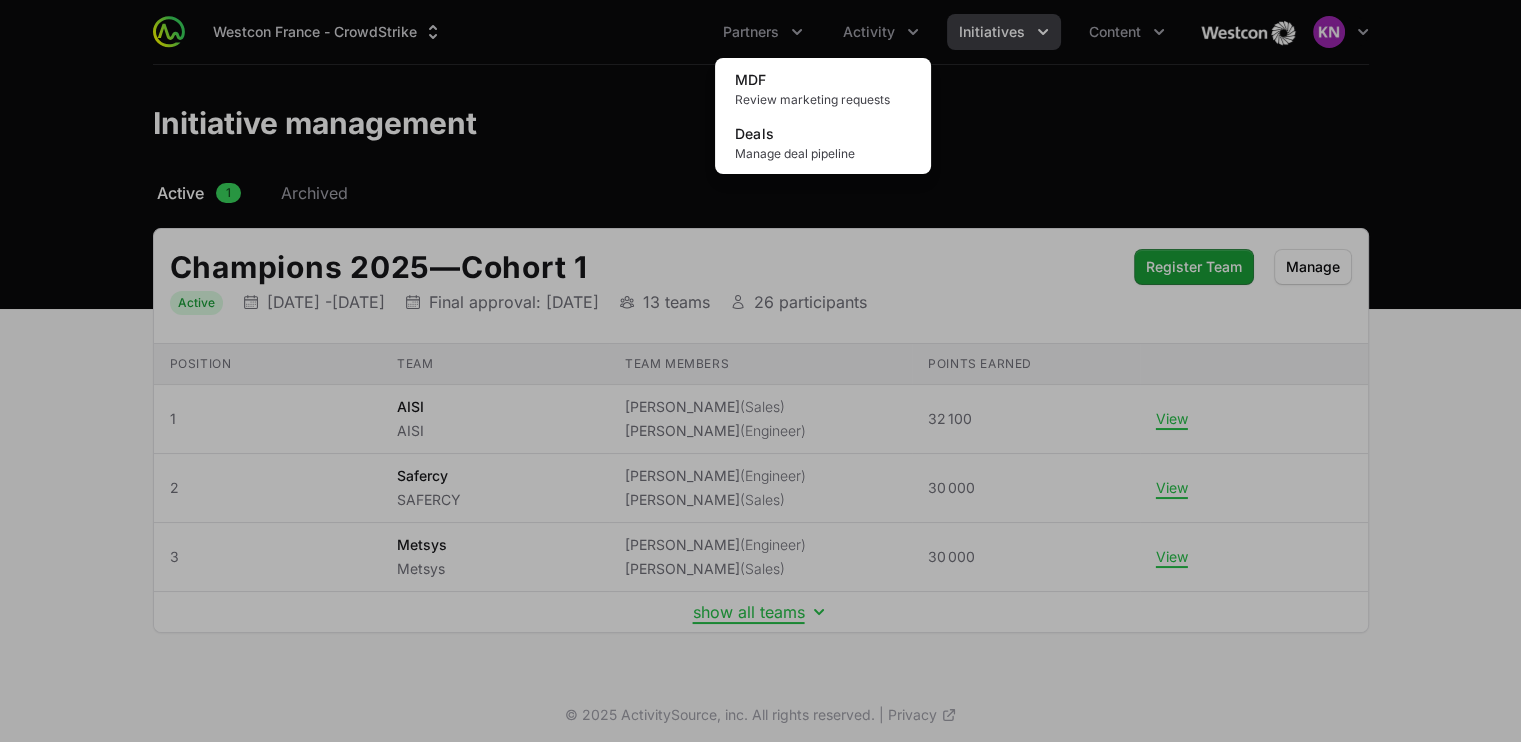 click 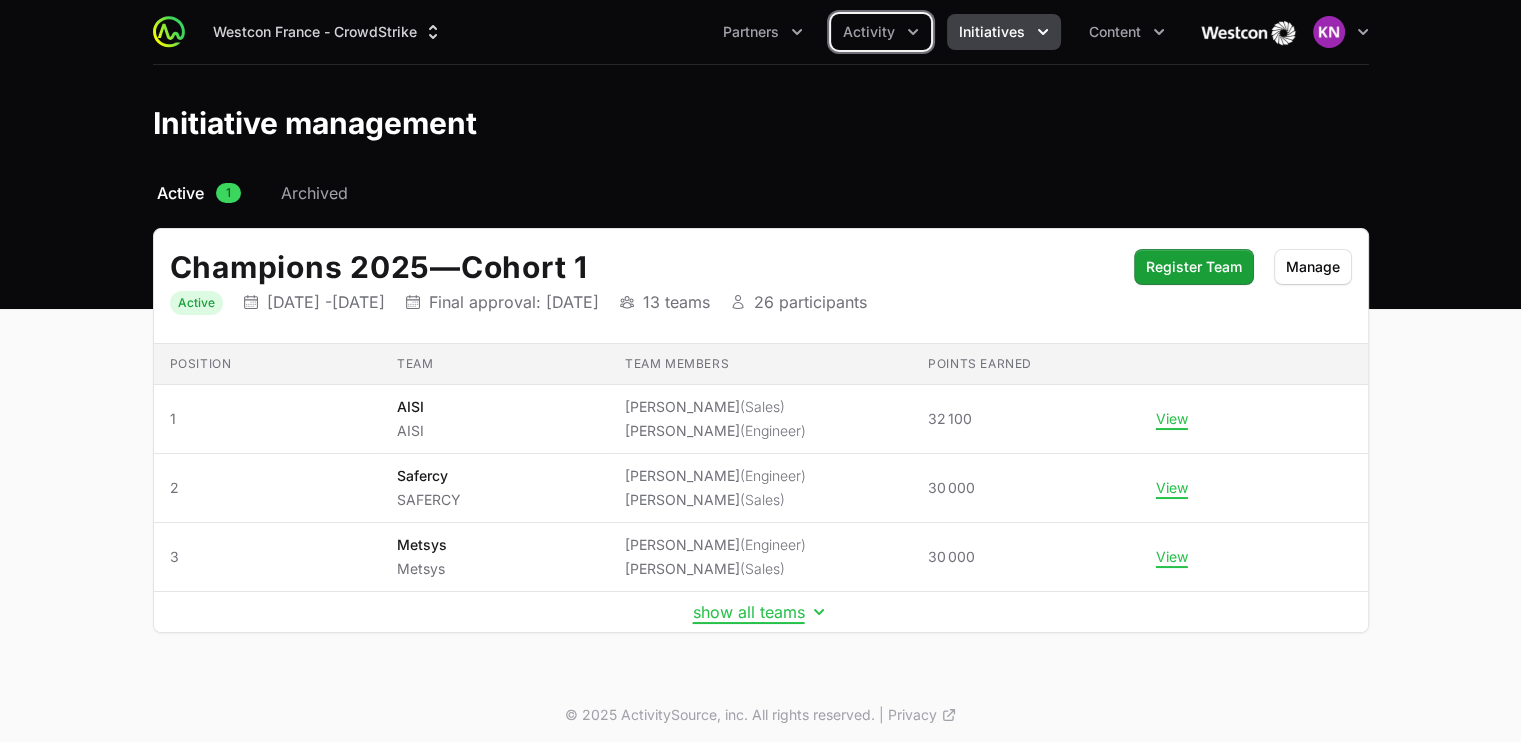 click on "Partners" 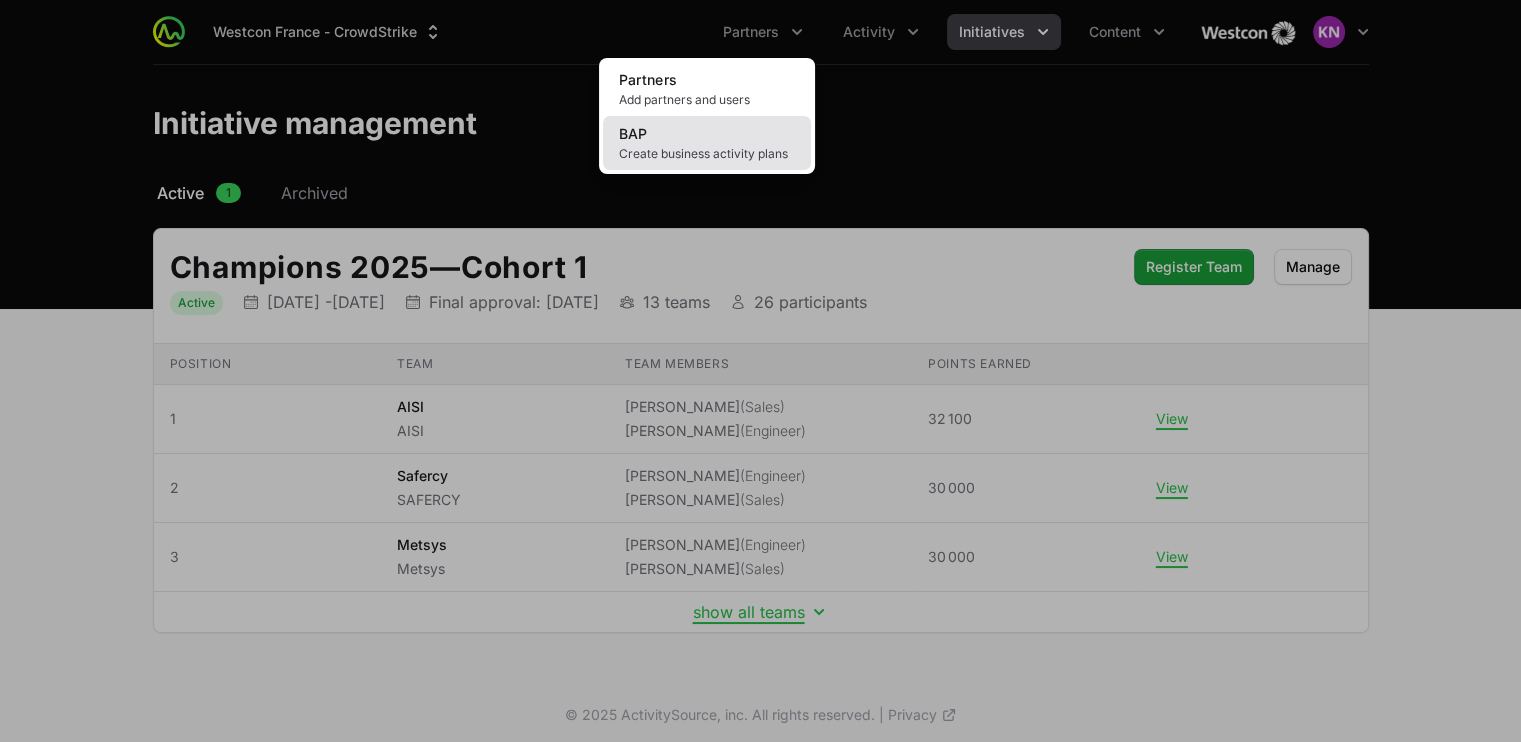click on "Create business activity plans" 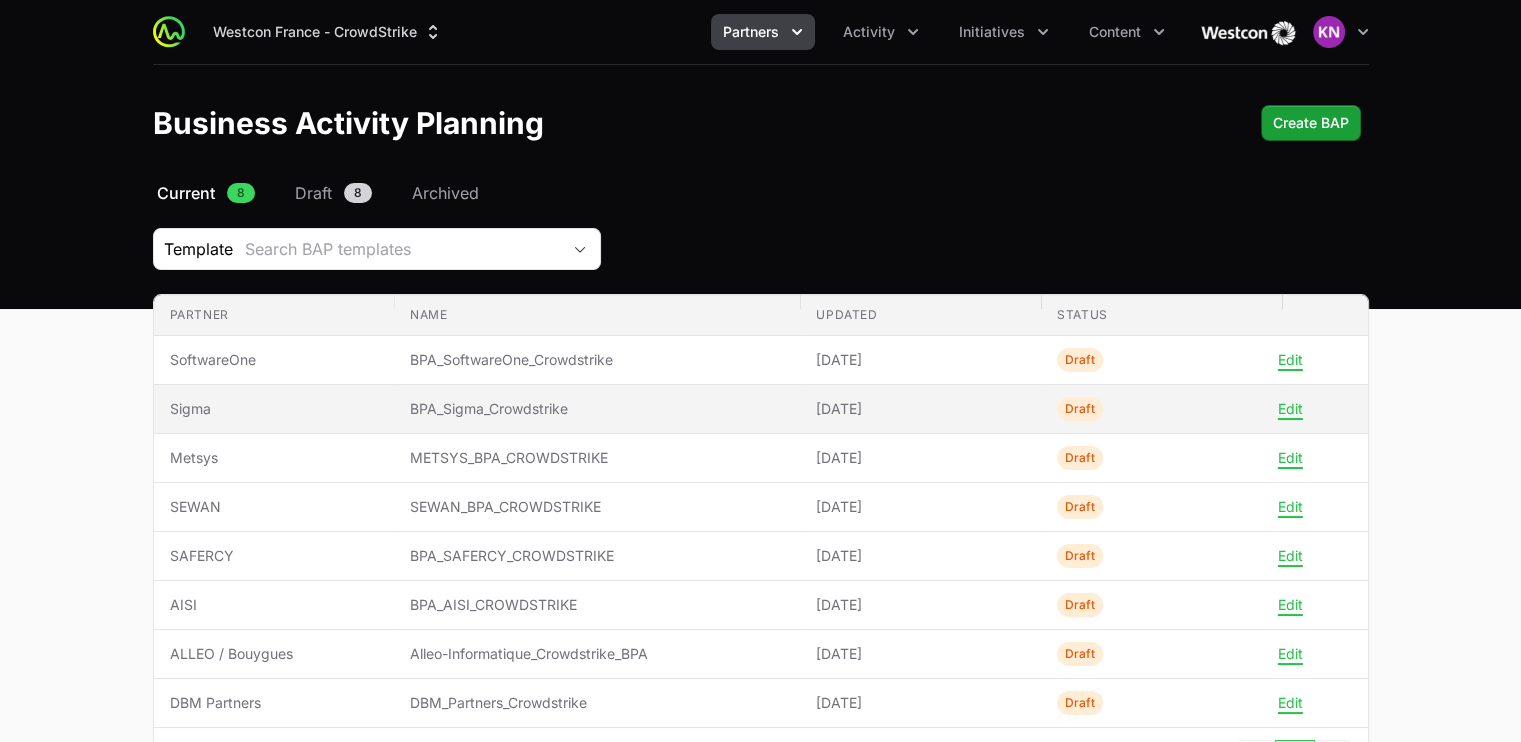 click on "BPA_Sigma_Crowdstrike" 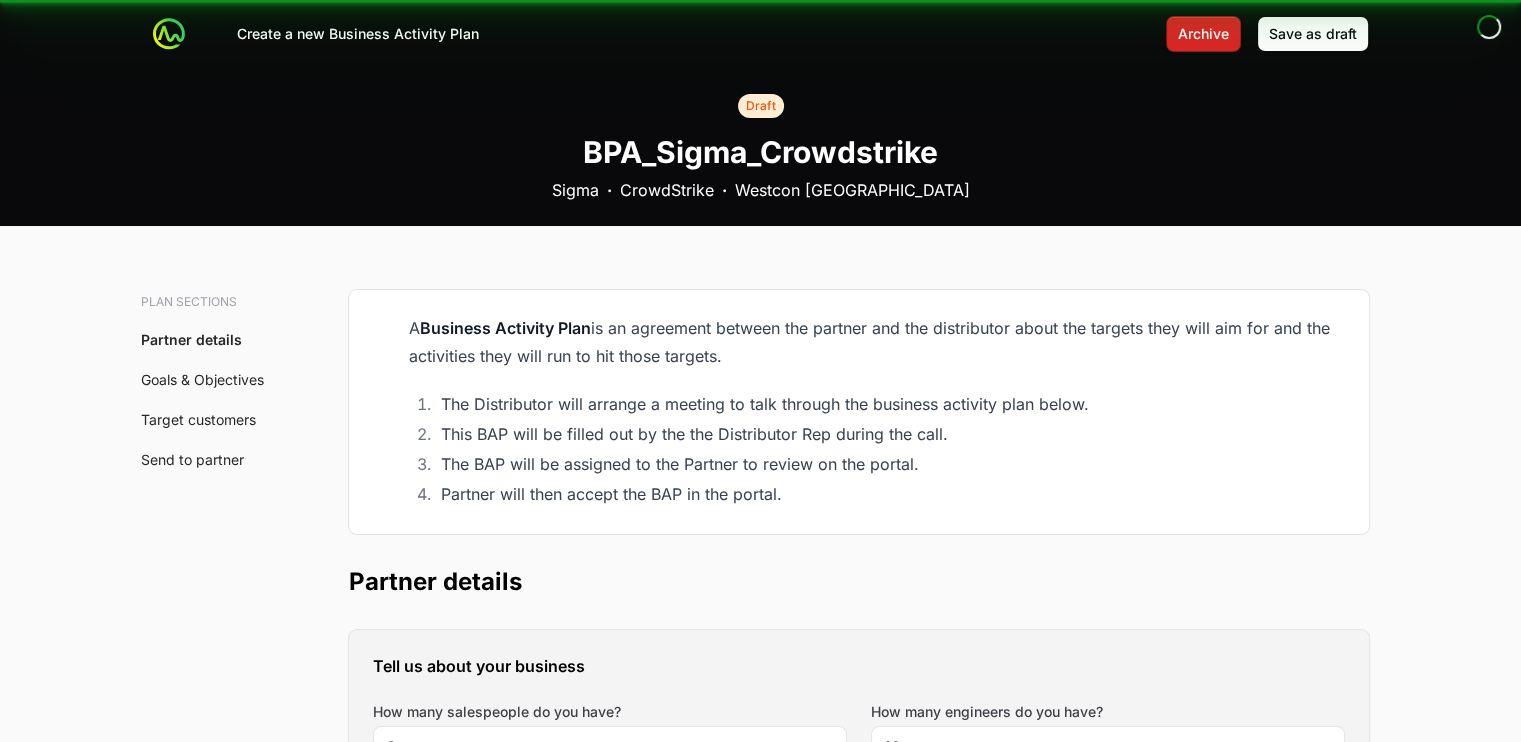 click on "The Distributor will arrange a meeting to talk through the business activity plan below." 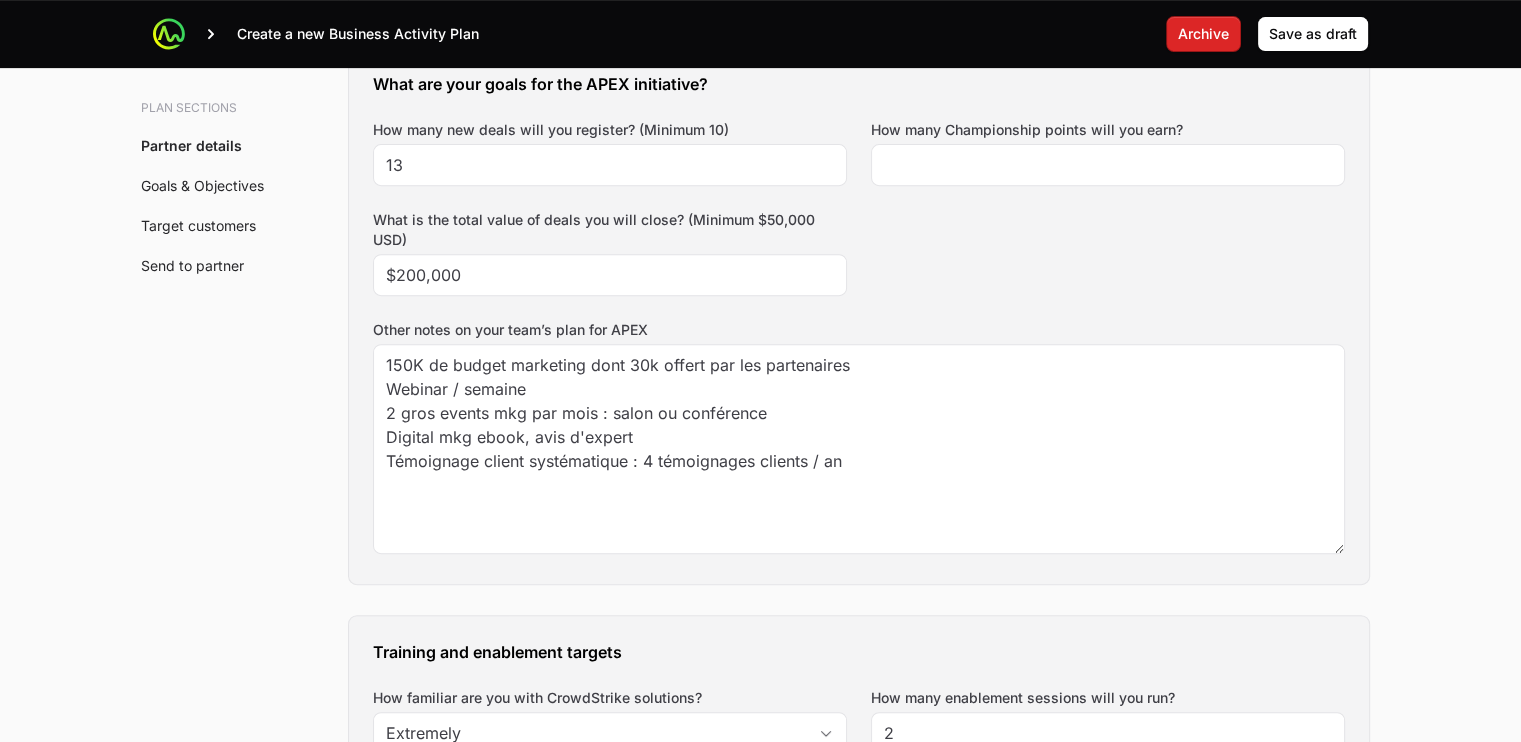 scroll, scrollTop: 983, scrollLeft: 0, axis: vertical 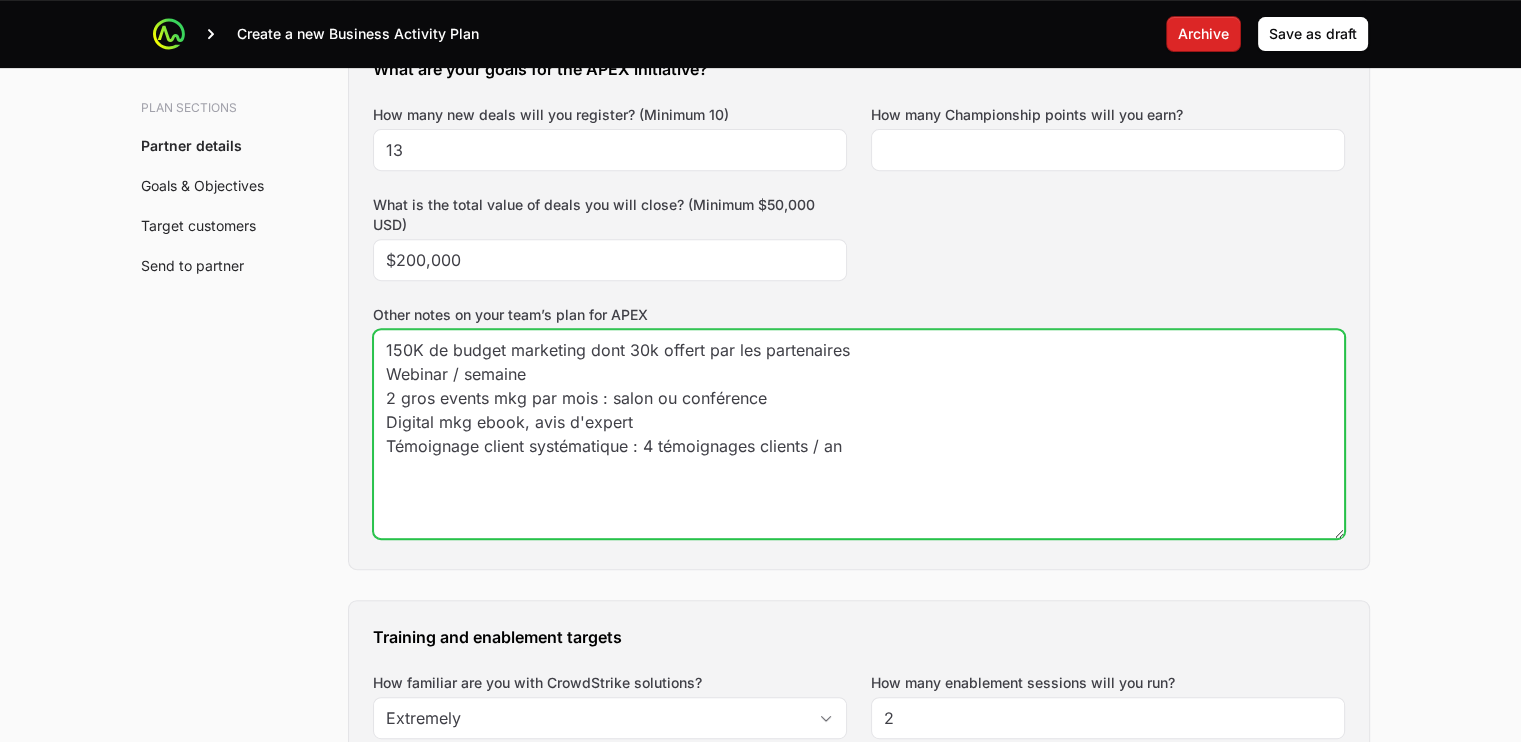 drag, startPoint x: 849, startPoint y: 454, endPoint x: 347, endPoint y: 345, distance: 513.6974 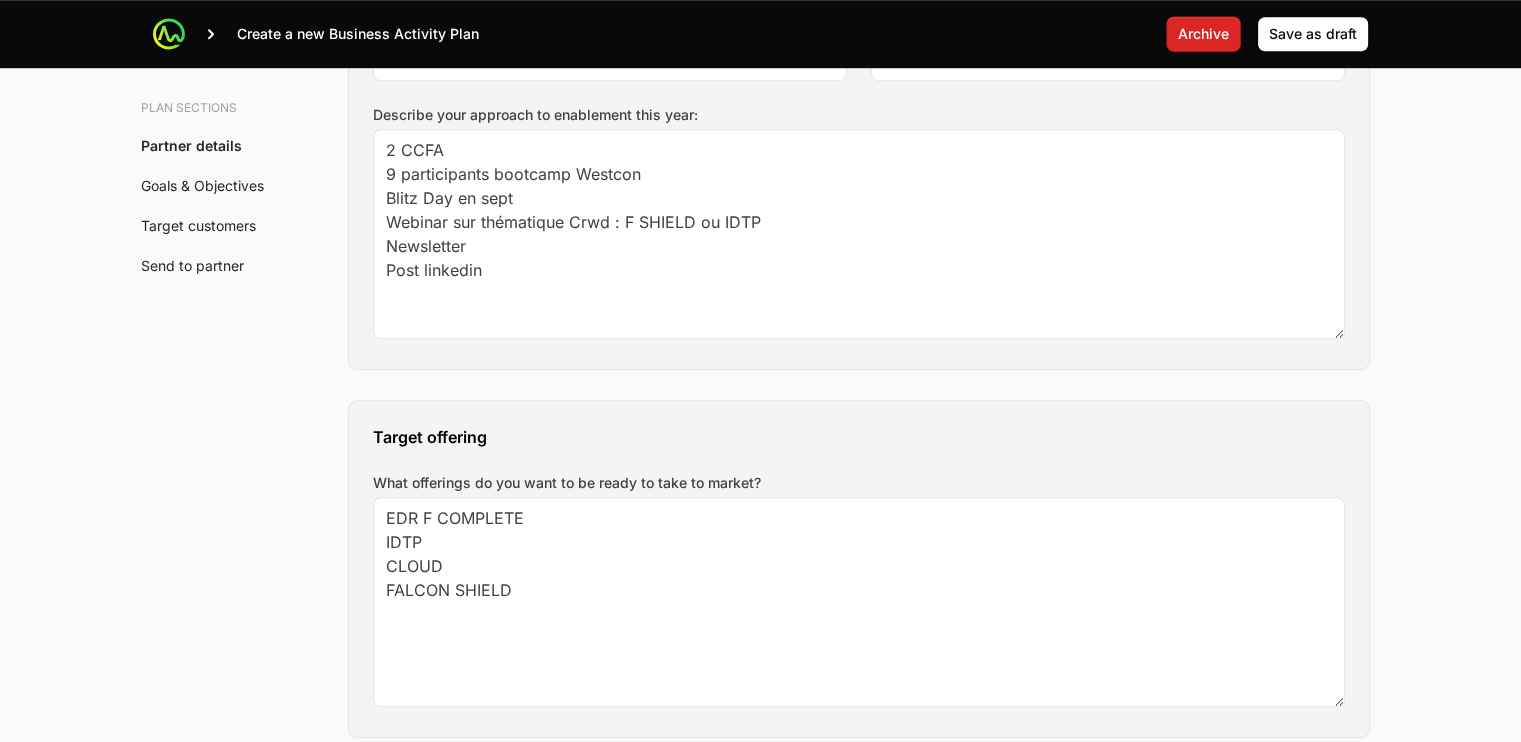 scroll, scrollTop: 1685, scrollLeft: 0, axis: vertical 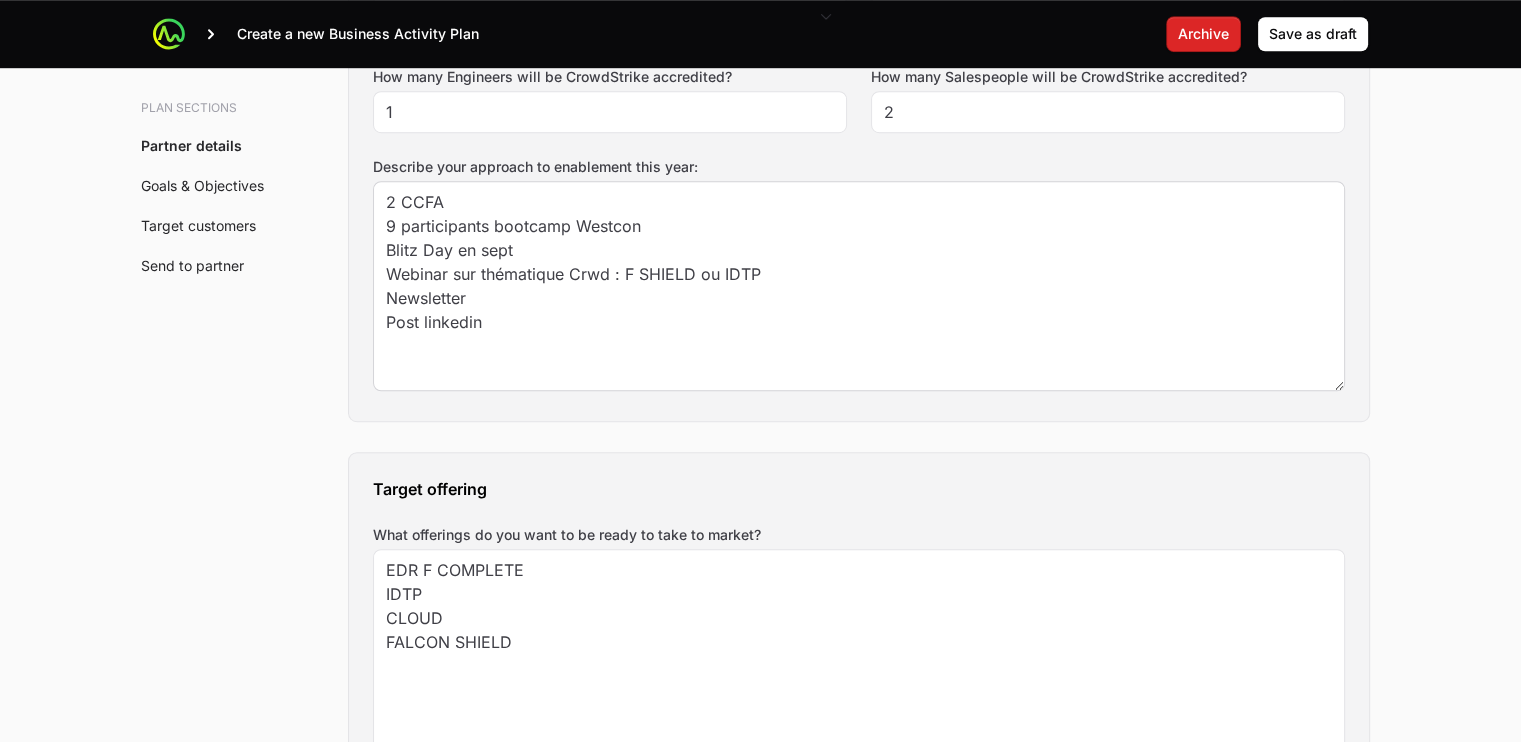 type on "150K marketing budget including 30k offered by partners
Webinar / week
2 large mkg events per month: trade fair or conference
Digital mkg ebook, expert advice
Systematic customer testimonials: 4 customer testimonials / year" 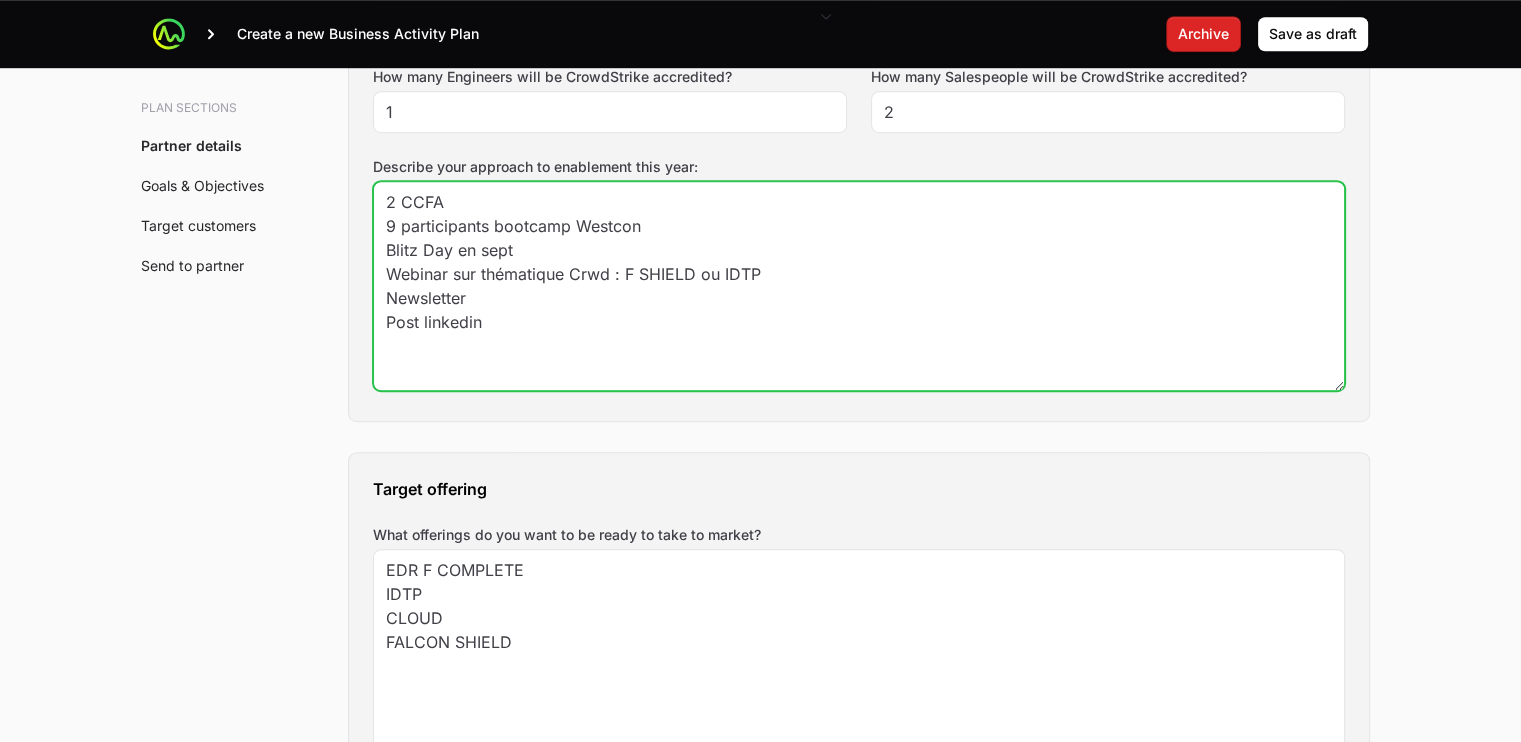 drag, startPoint x: 520, startPoint y: 322, endPoint x: 294, endPoint y: 180, distance: 266.90823 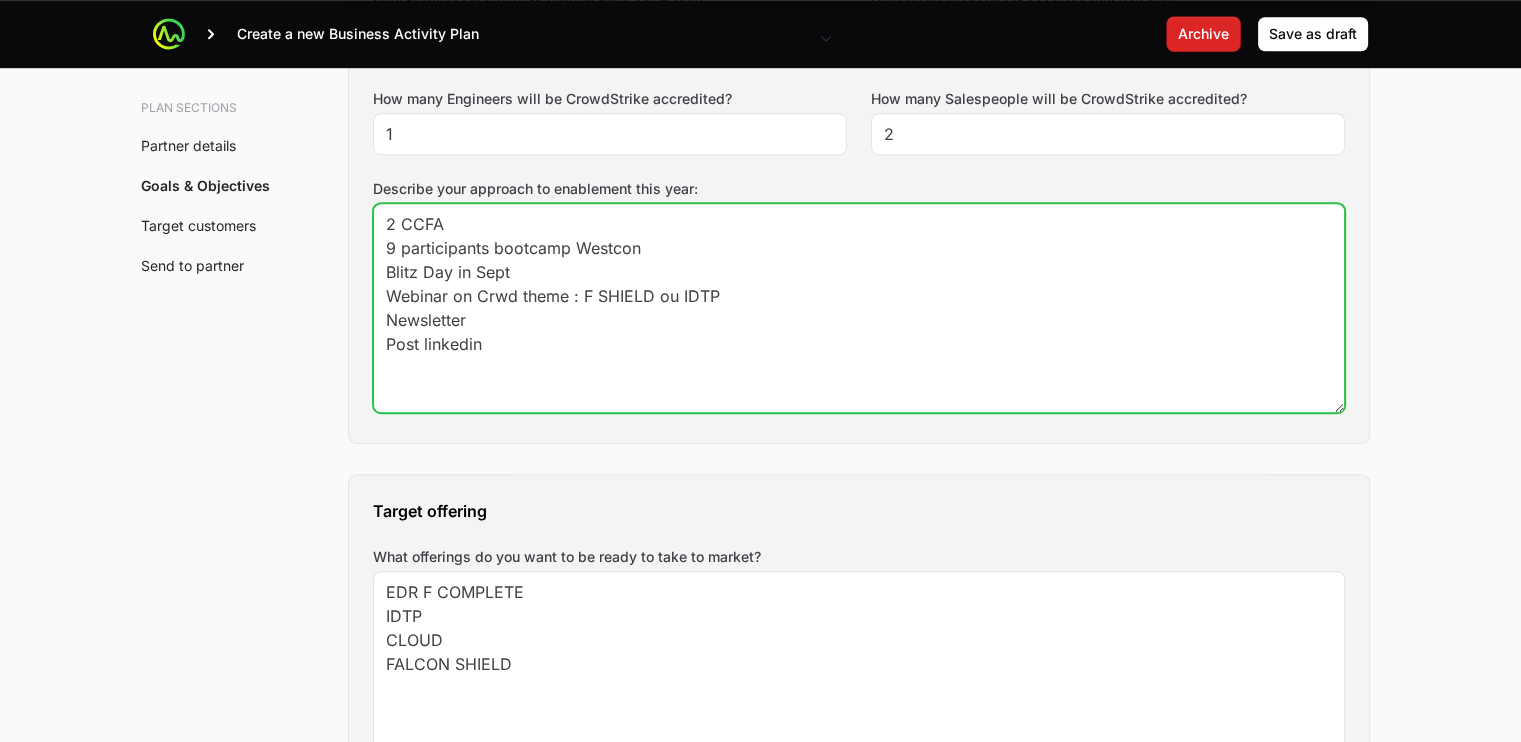 scroll, scrollTop: 0, scrollLeft: 0, axis: both 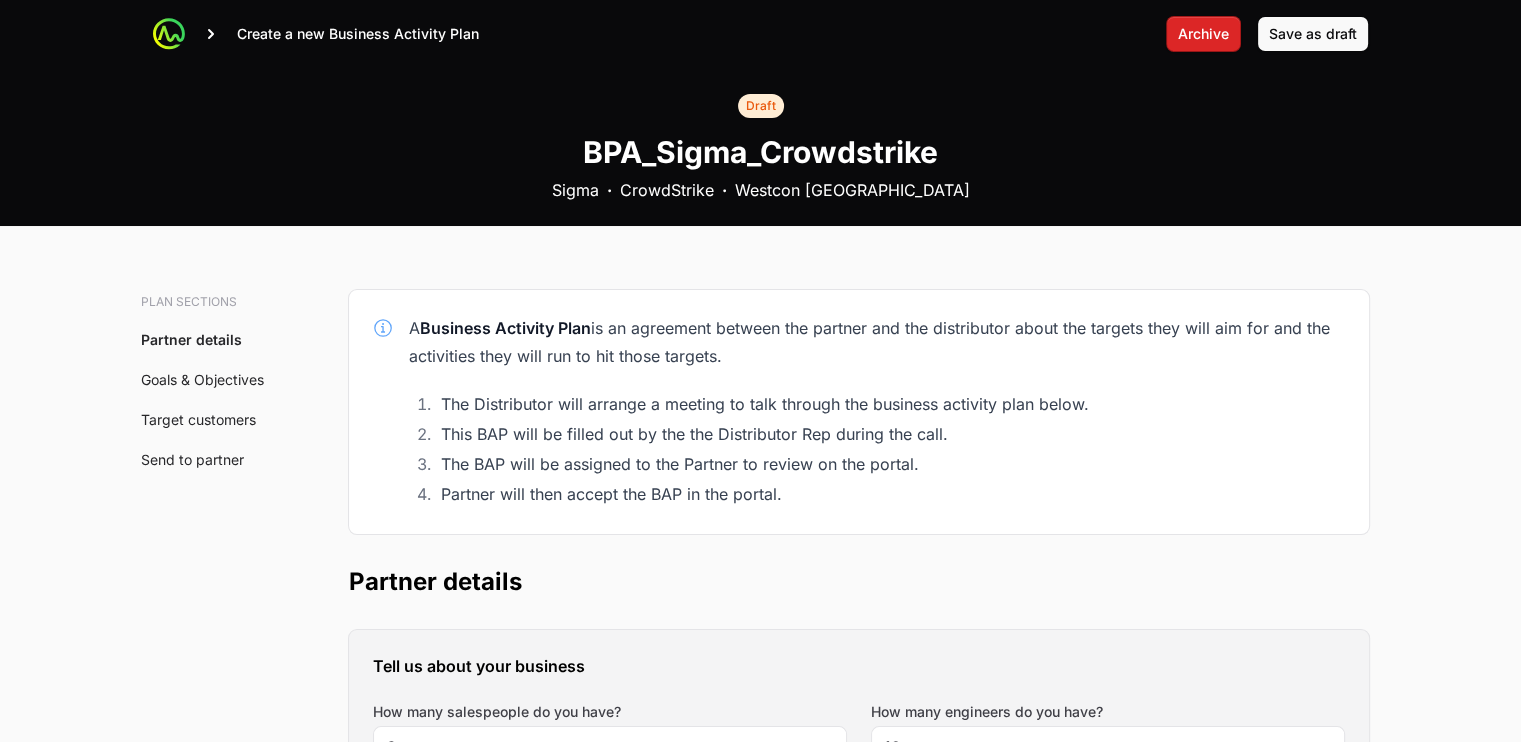 type on "2 CCFA
9 participants bootcamp Westcon
Blitz Day in Sept
Webinar on Crwd theme : F SHIELD ou IDTP
Newsletter
Post linkedin" 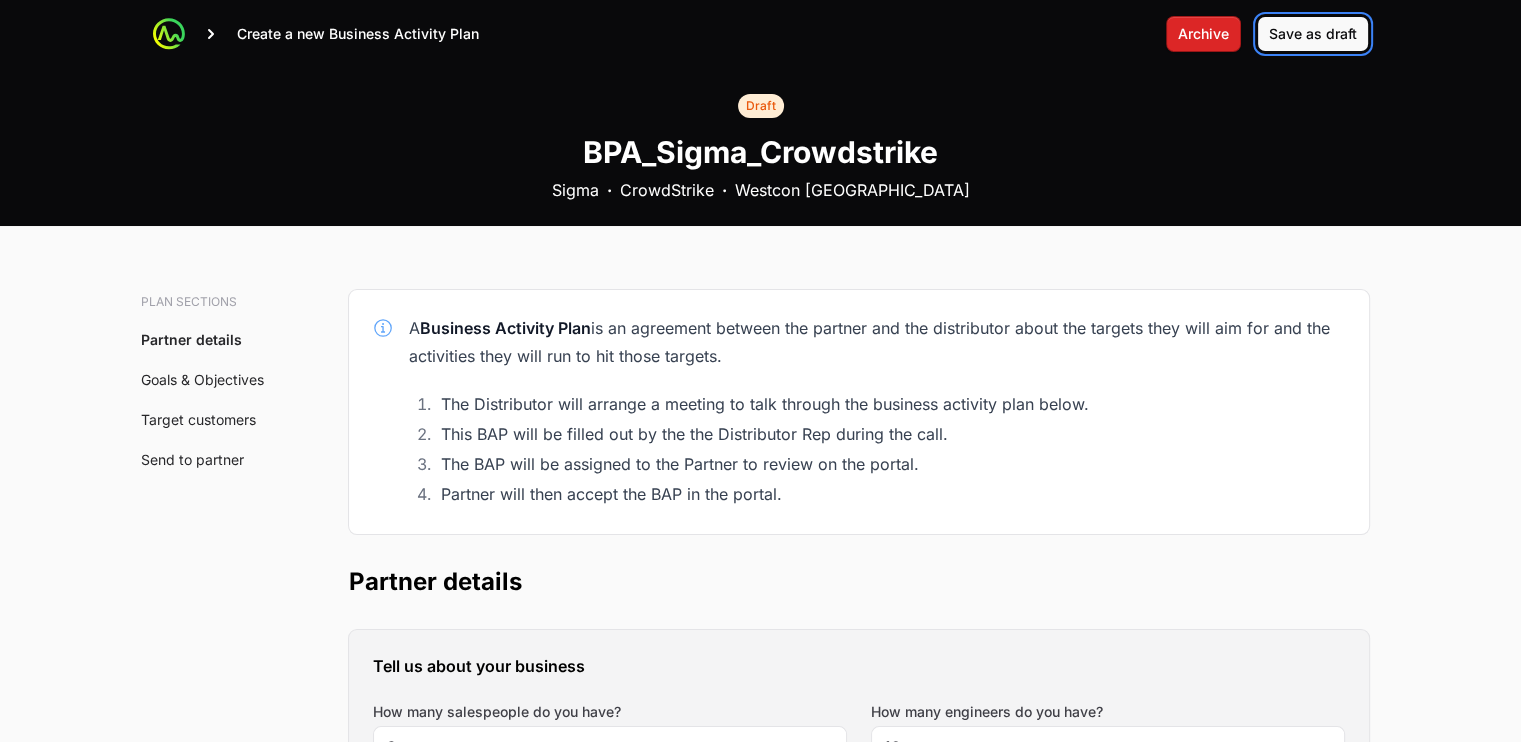 click on "Save as draft" 